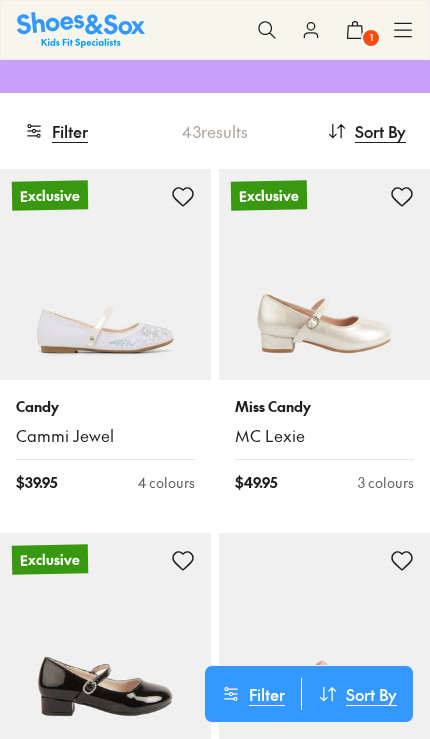 scroll, scrollTop: 177, scrollLeft: 0, axis: vertical 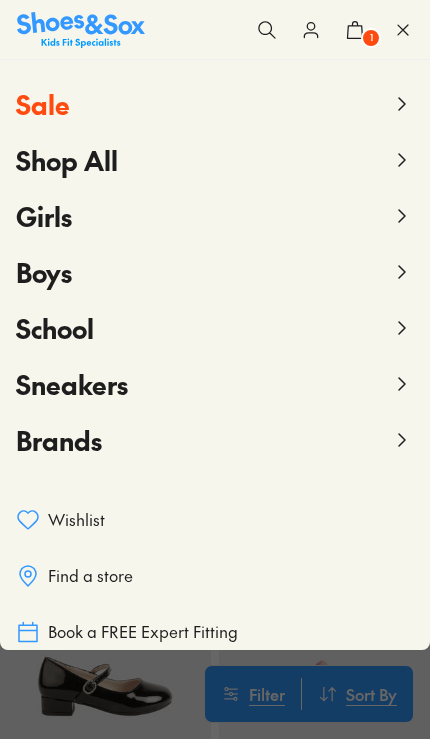 click on "Boys" at bounding box center [215, 272] 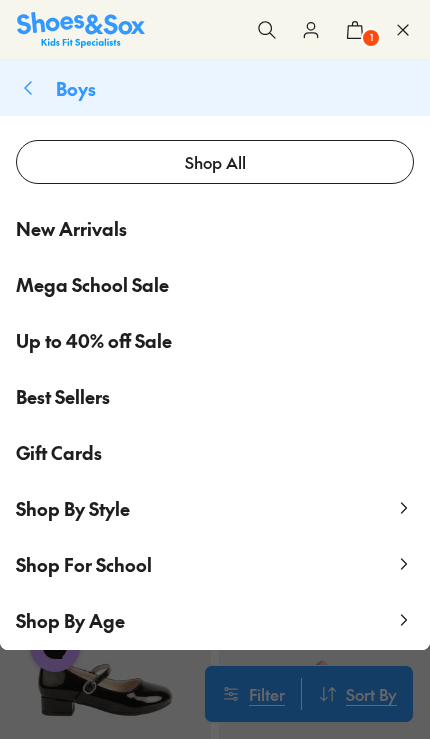 scroll, scrollTop: 0, scrollLeft: 0, axis: both 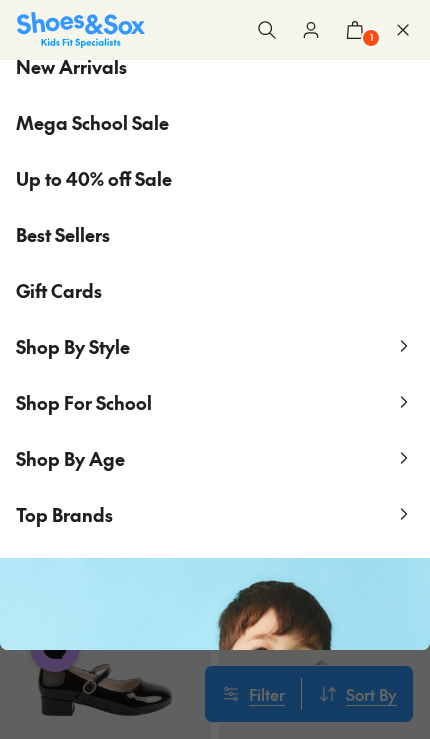 click 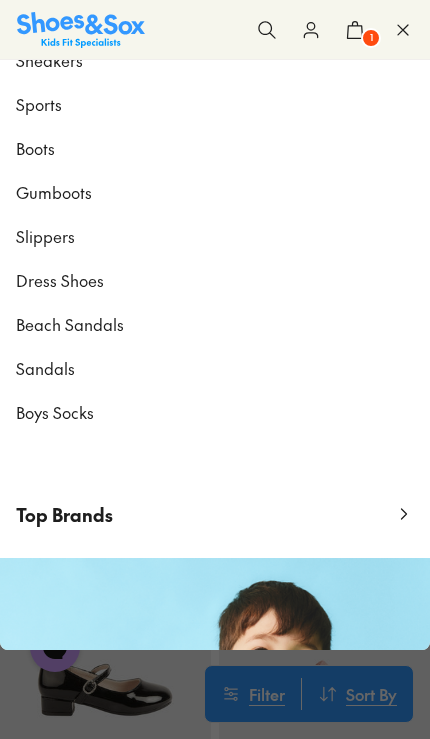 scroll, scrollTop: 0, scrollLeft: 0, axis: both 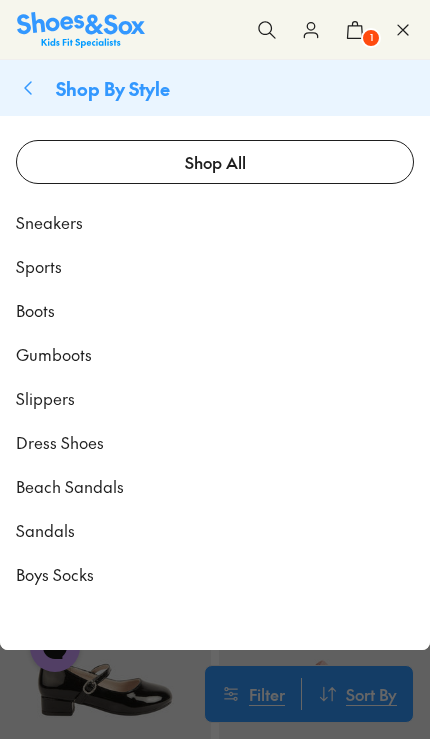 click on "Shop By Style" at bounding box center (215, 88) 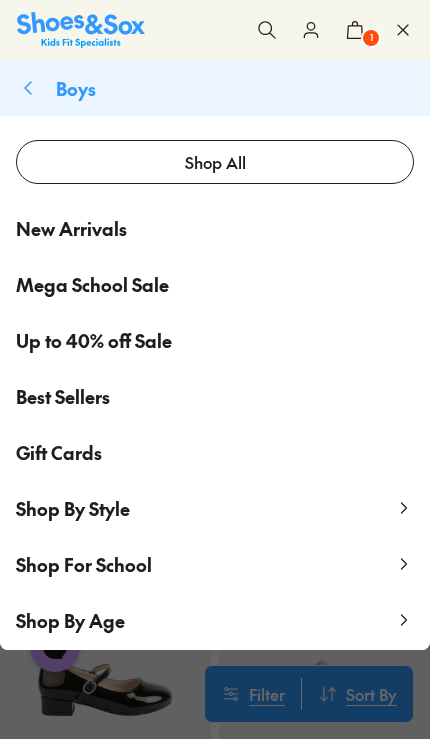 click 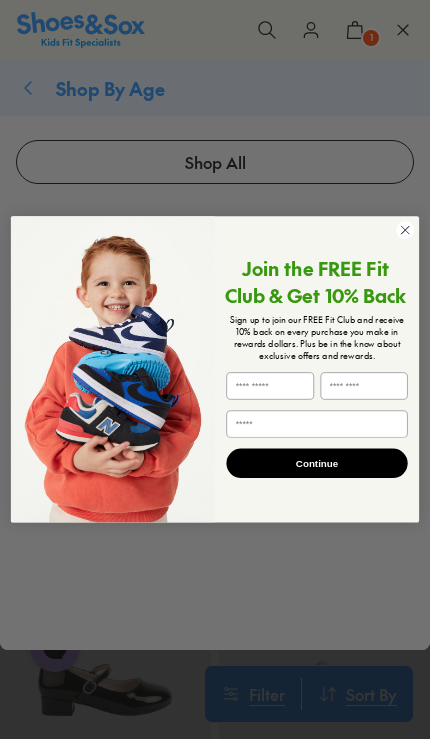 click at bounding box center [113, 369] 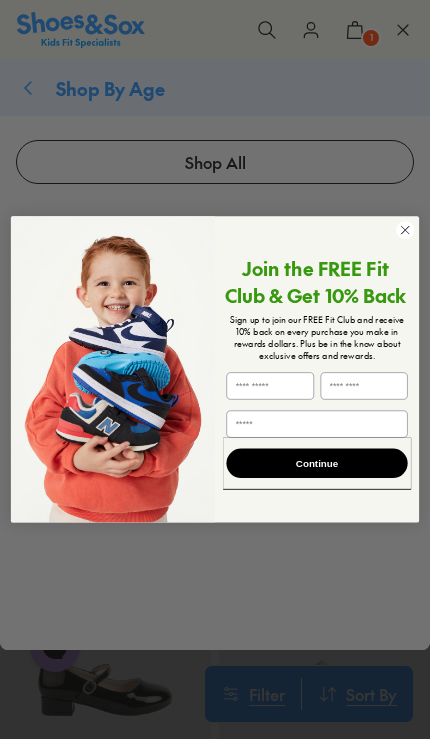 click on "Close dialog" 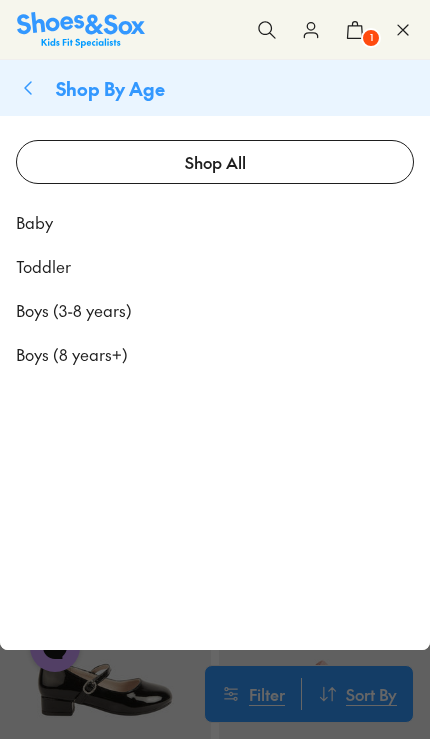 click on "Toddler" at bounding box center (43, 266) 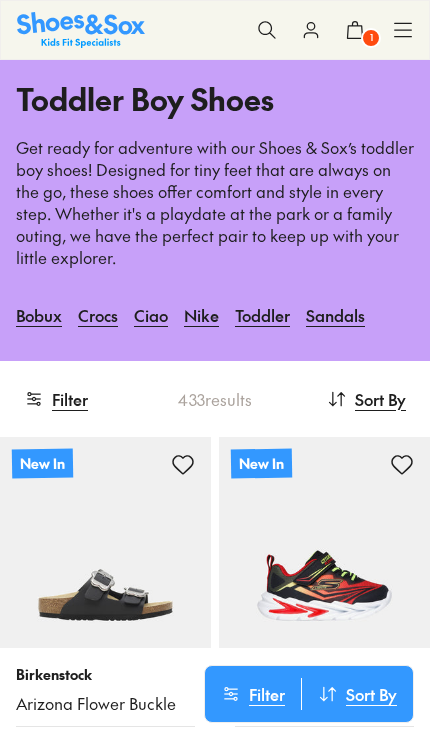 scroll, scrollTop: 0, scrollLeft: 0, axis: both 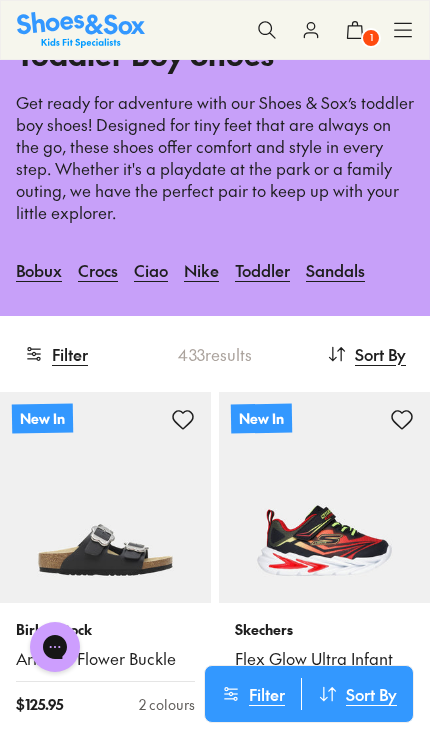 click on "Filter" at bounding box center (253, 694) 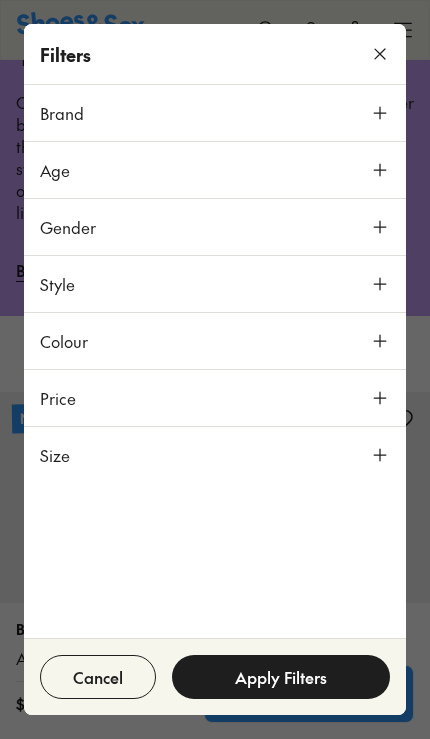 click 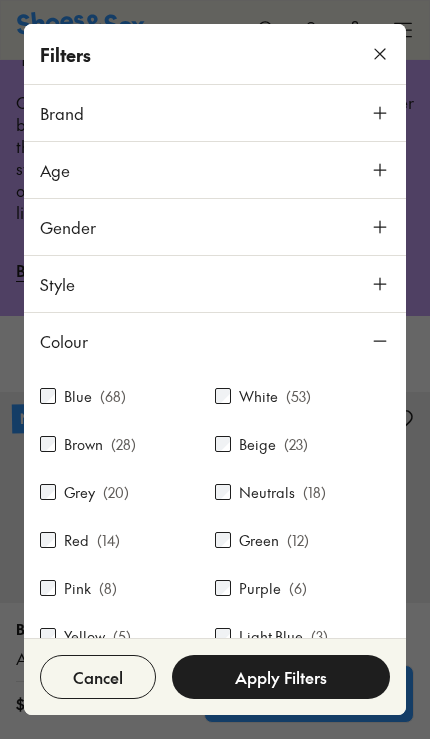 scroll, scrollTop: 31, scrollLeft: 0, axis: vertical 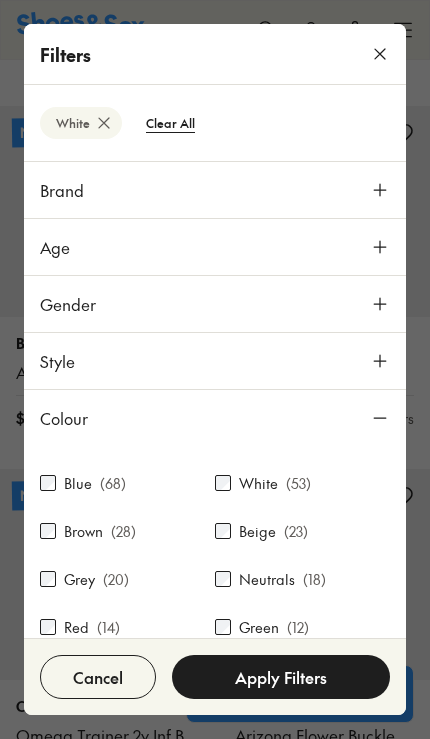 type on "***" 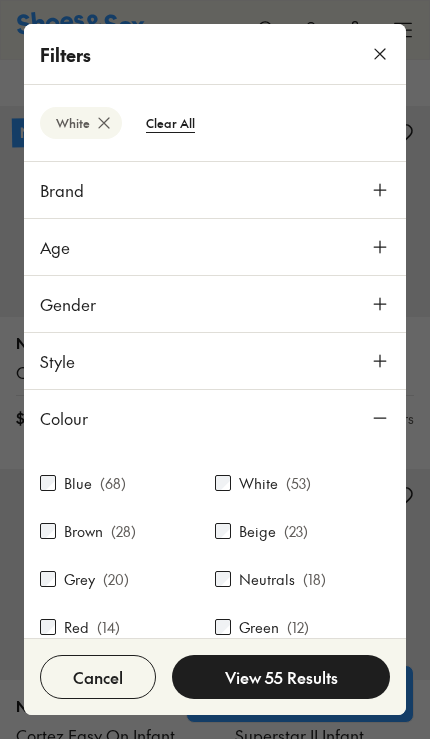 click on "View 55 Results" at bounding box center [281, 677] 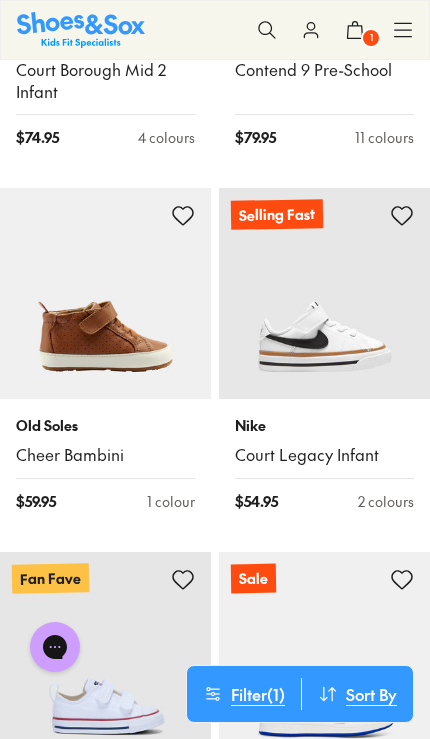 scroll, scrollTop: 4970, scrollLeft: 0, axis: vertical 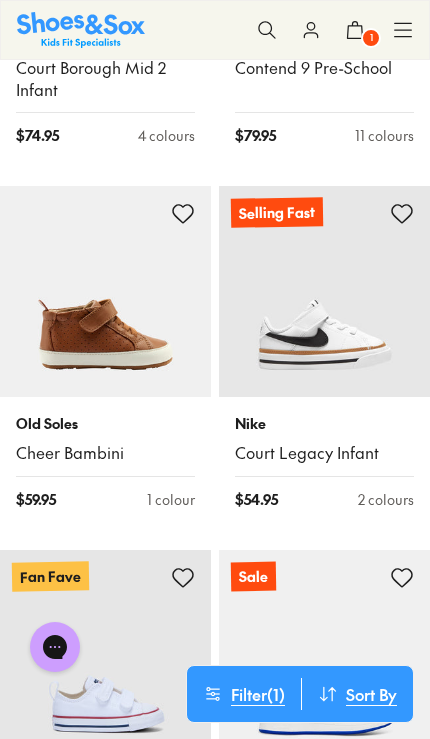 click at bounding box center (324, 291) 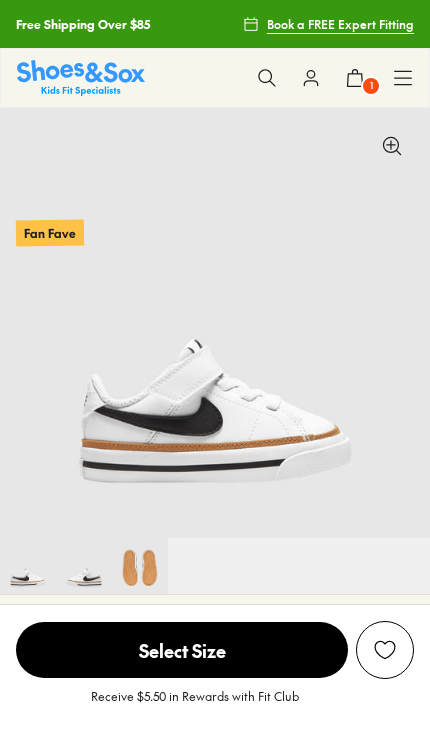 scroll, scrollTop: 408, scrollLeft: 0, axis: vertical 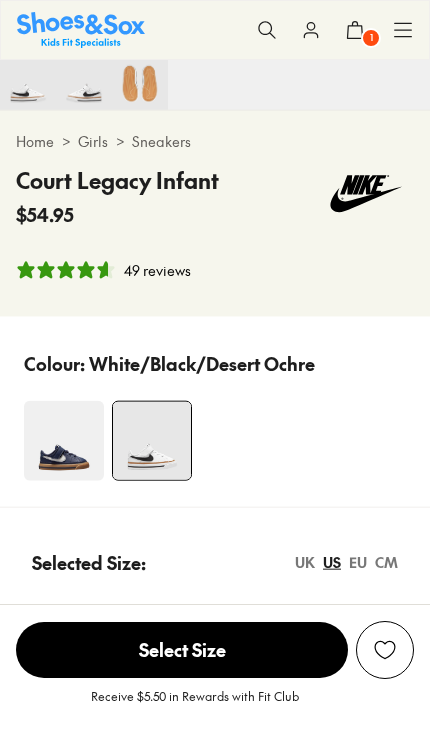 select on "*" 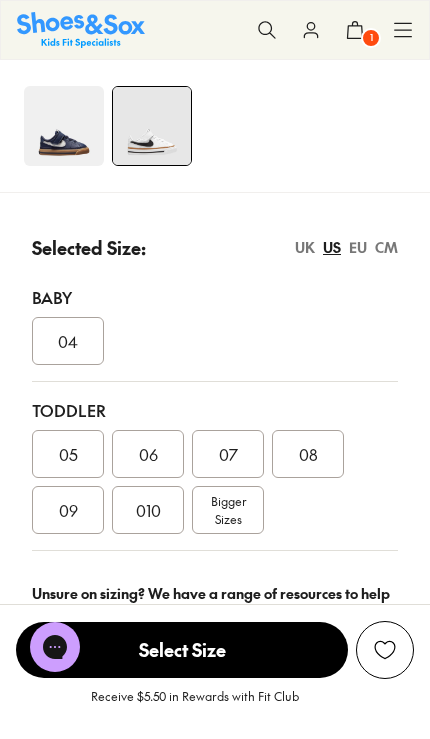 scroll, scrollTop: 798, scrollLeft: 0, axis: vertical 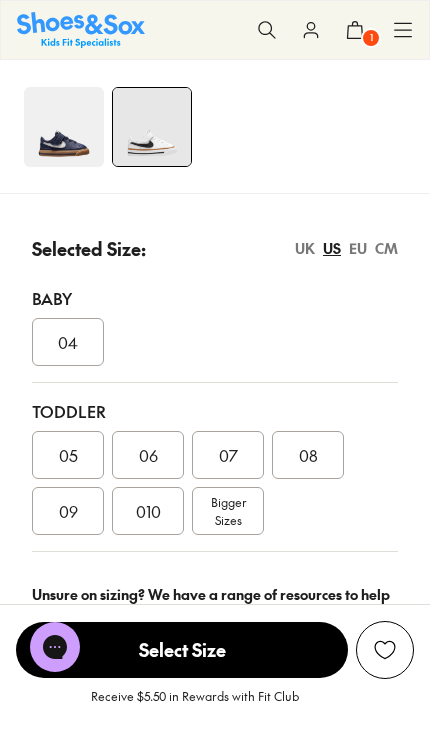click on "08" at bounding box center [308, 455] 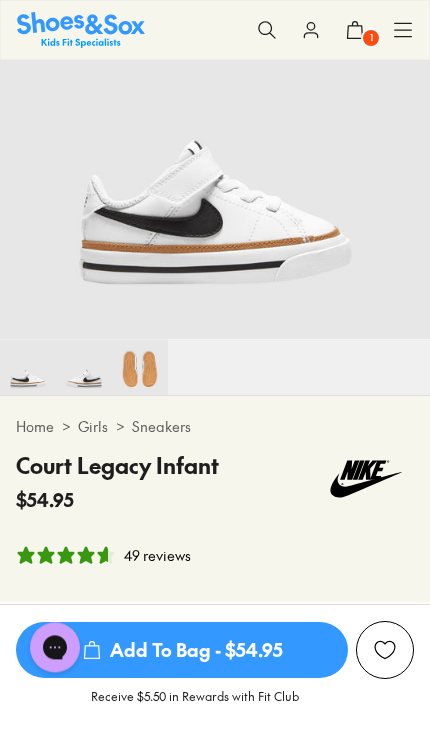 scroll, scrollTop: 187, scrollLeft: 0, axis: vertical 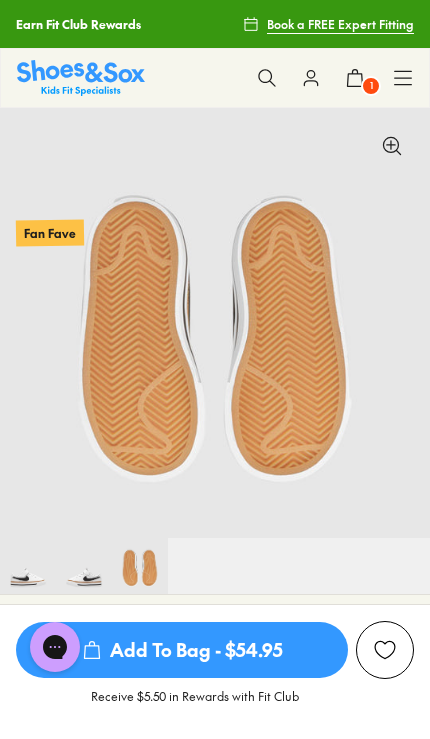 click on "Add To Bag - $54.95" at bounding box center (182, 650) 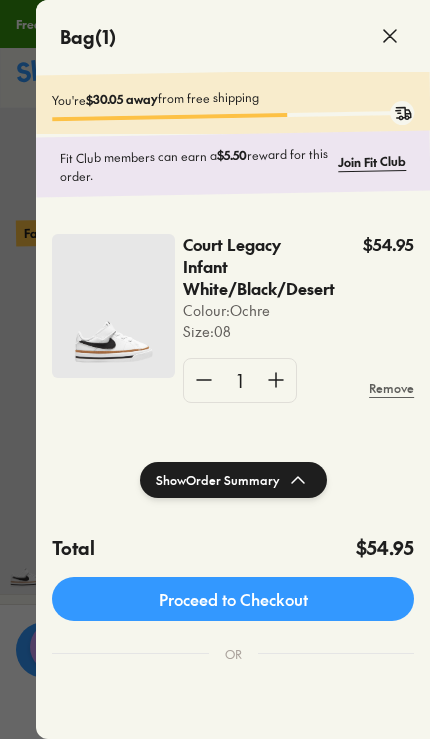 click 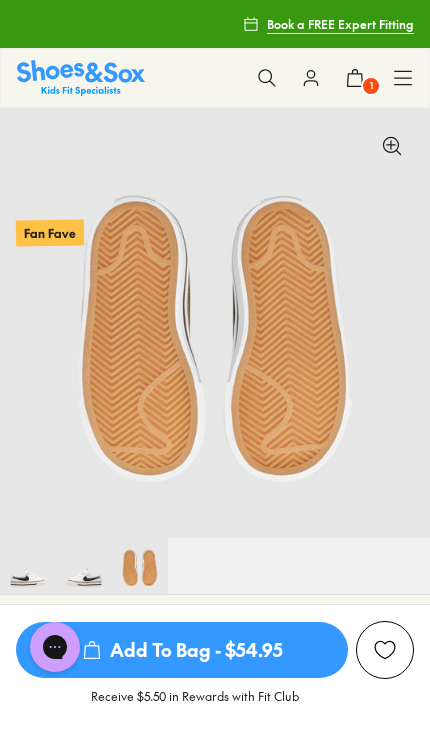 scroll, scrollTop: 0, scrollLeft: 860, axis: horizontal 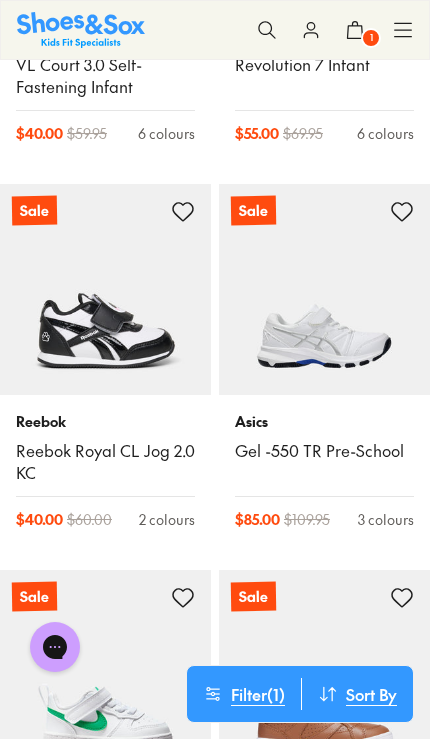 click on "1" at bounding box center (371, 38) 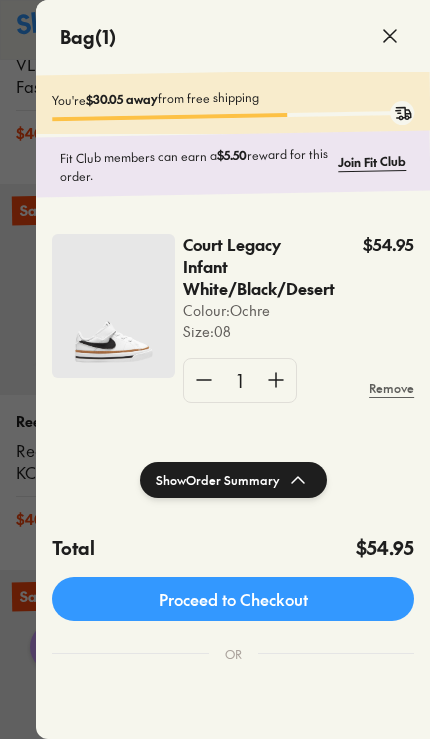 click 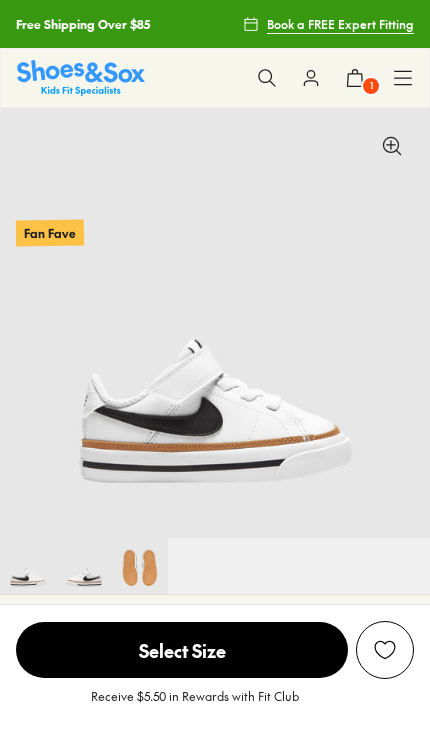 scroll, scrollTop: 0, scrollLeft: 0, axis: both 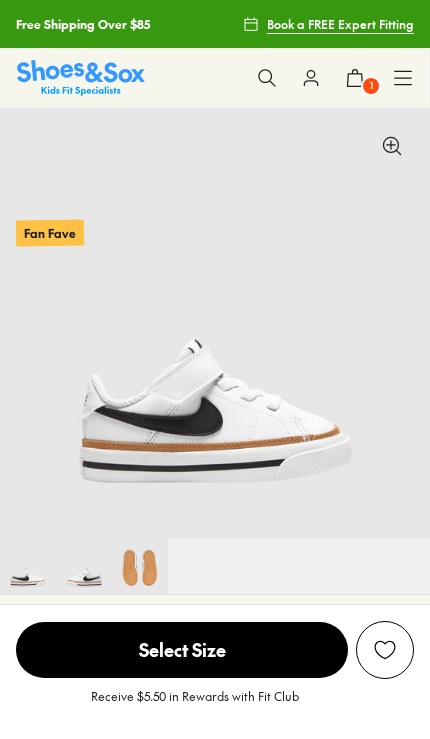 select on "*" 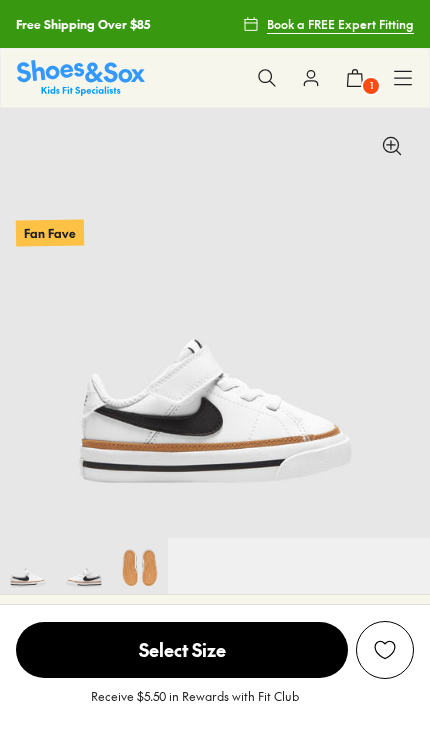 scroll, scrollTop: -1, scrollLeft: 0, axis: vertical 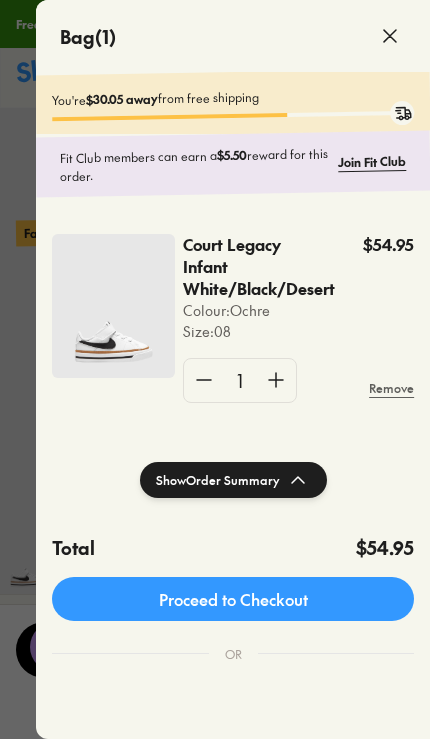 click on "Proceed to Checkout" 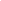 scroll, scrollTop: 0, scrollLeft: 0, axis: both 